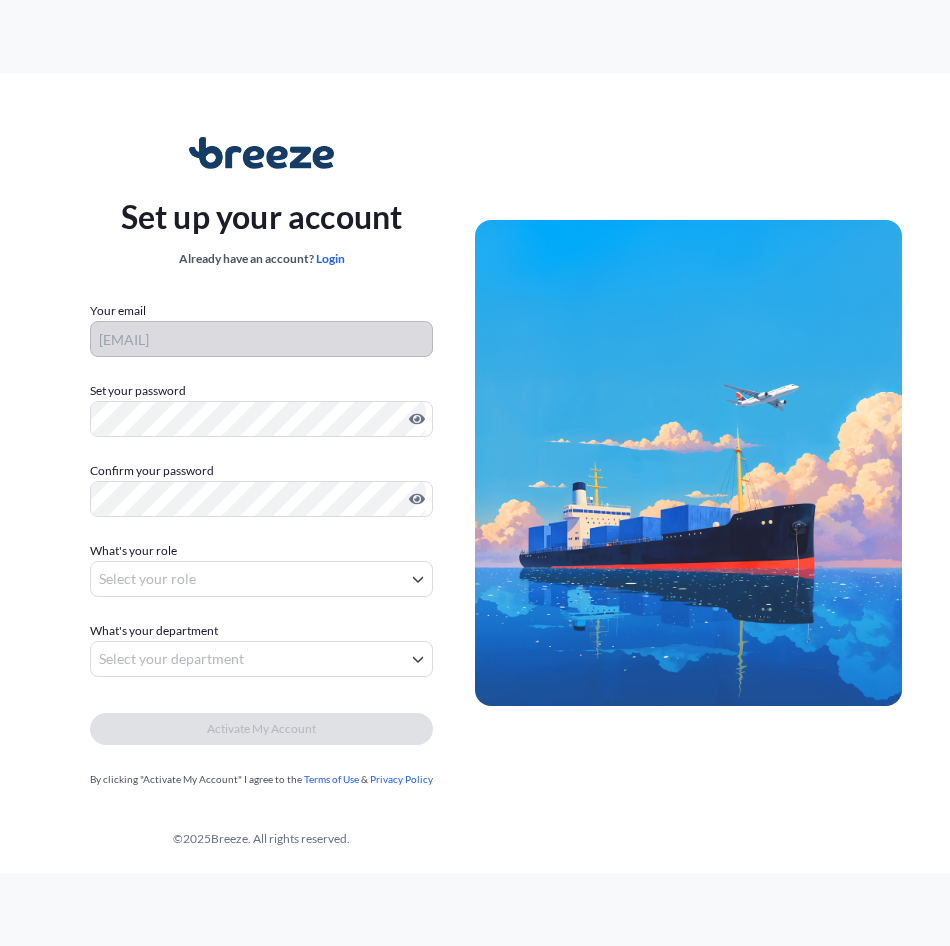 scroll, scrollTop: 0, scrollLeft: 0, axis: both 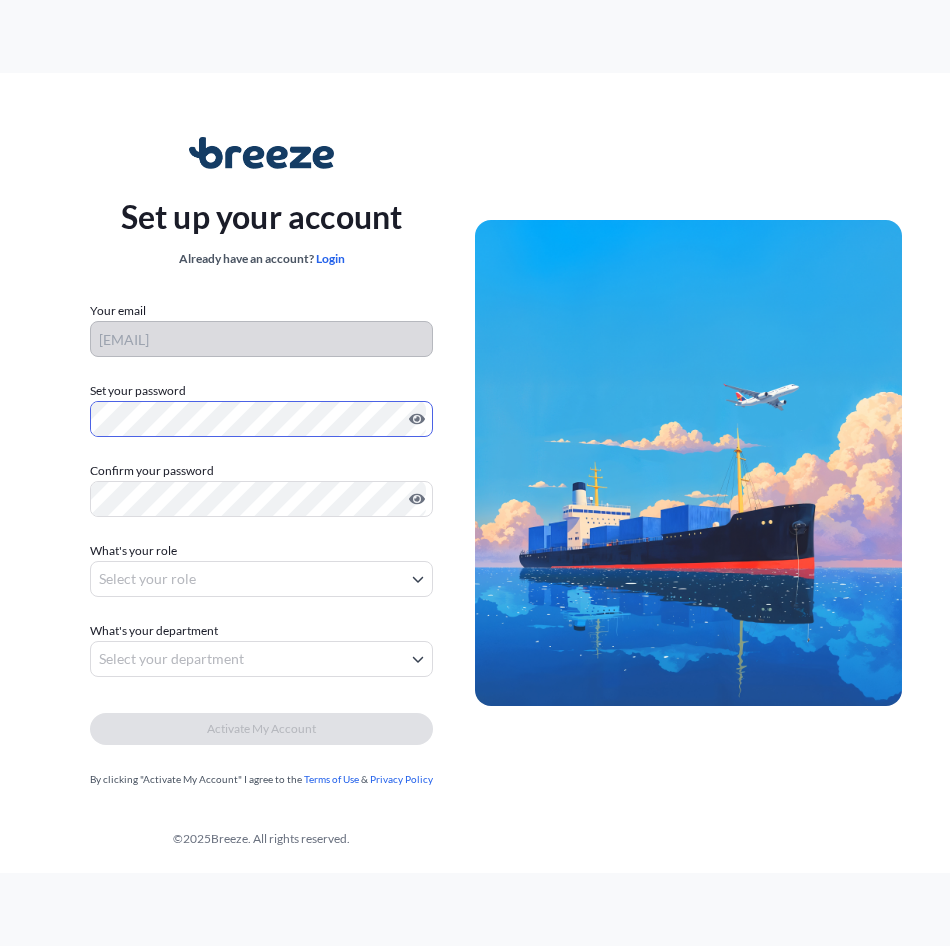 type 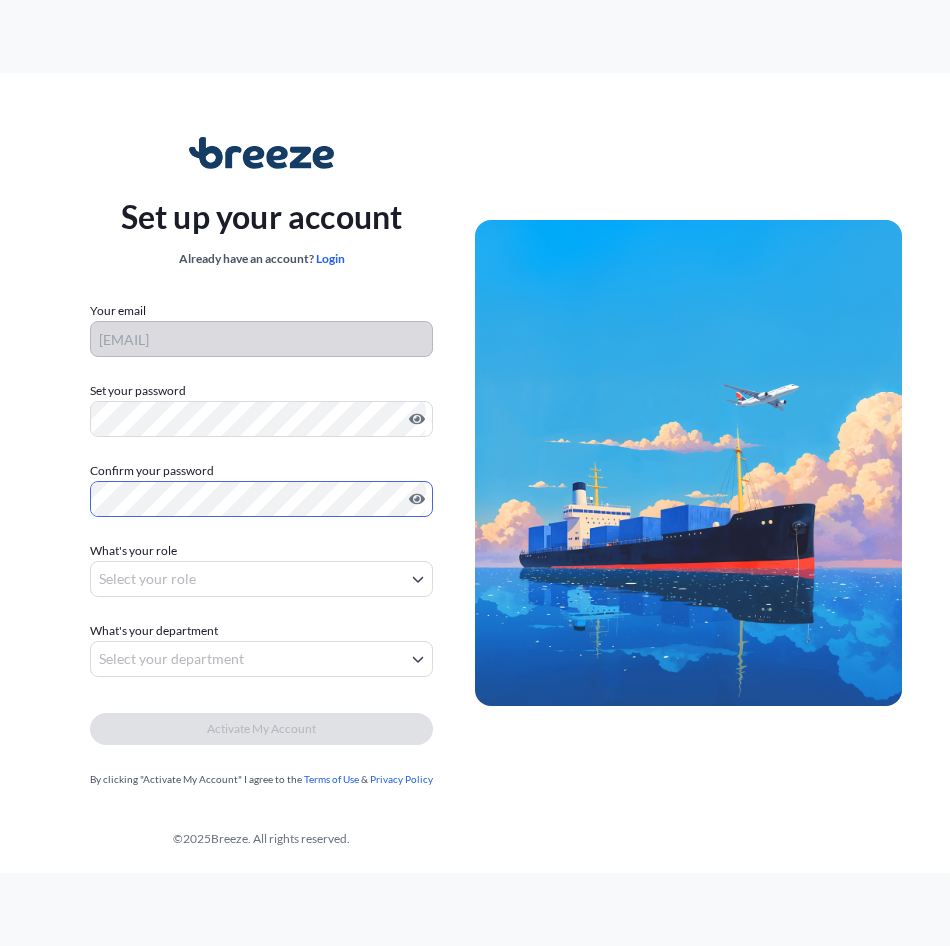 click on "Set up your account Already have an account?   Login Your email [EMAIL] Set your password Must include: Upper & lower case letters Symbols (!@#$) A number At least 8 characters Confirm your password Must include: Upper & lower case letters Symbols (!@#$) A number At least 8 characters What's your role Select your role Owner/C-suite/Director Manager/Supervisor Agent/Operative Other What's your department Select your department Freight Operations Insurance/Risk Management Accounting Other Activate My Account By clicking "Activate My Account" I agree to the   Terms of Use   &   Privacy Policy ©  [YEAR]  Breeze. All rights reserved." at bounding box center (475, 473) 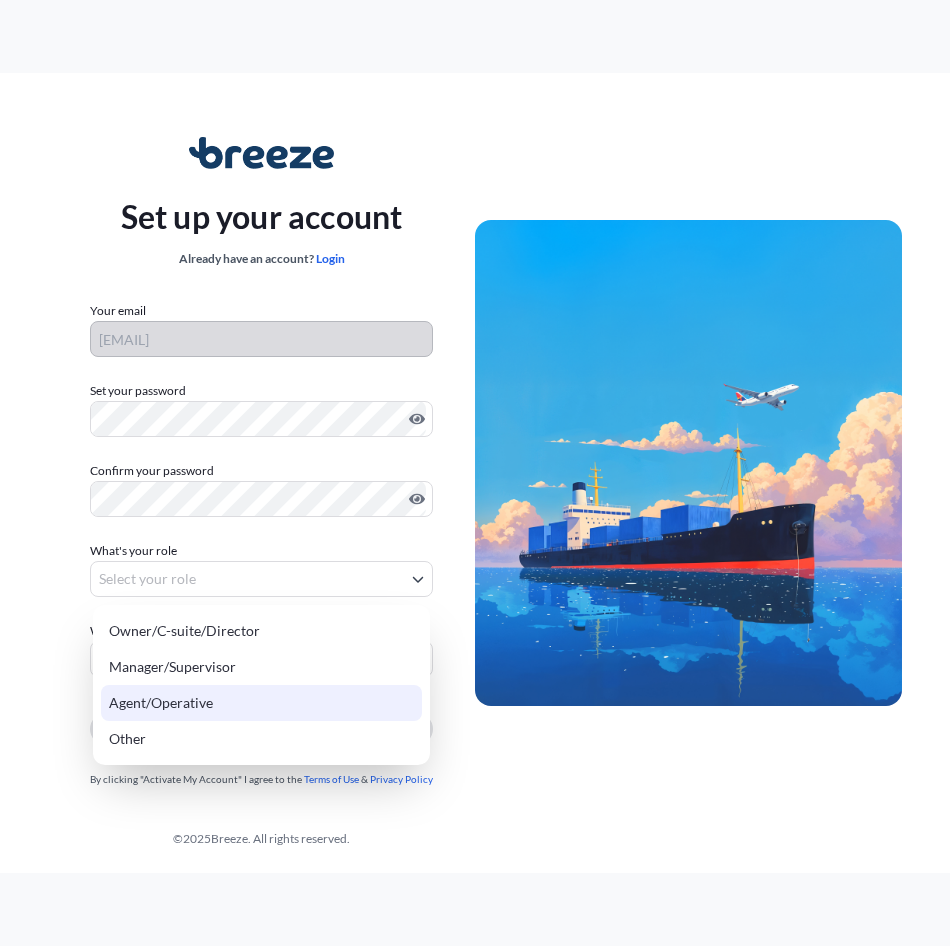 click on "Agent/Operative" at bounding box center (261, 703) 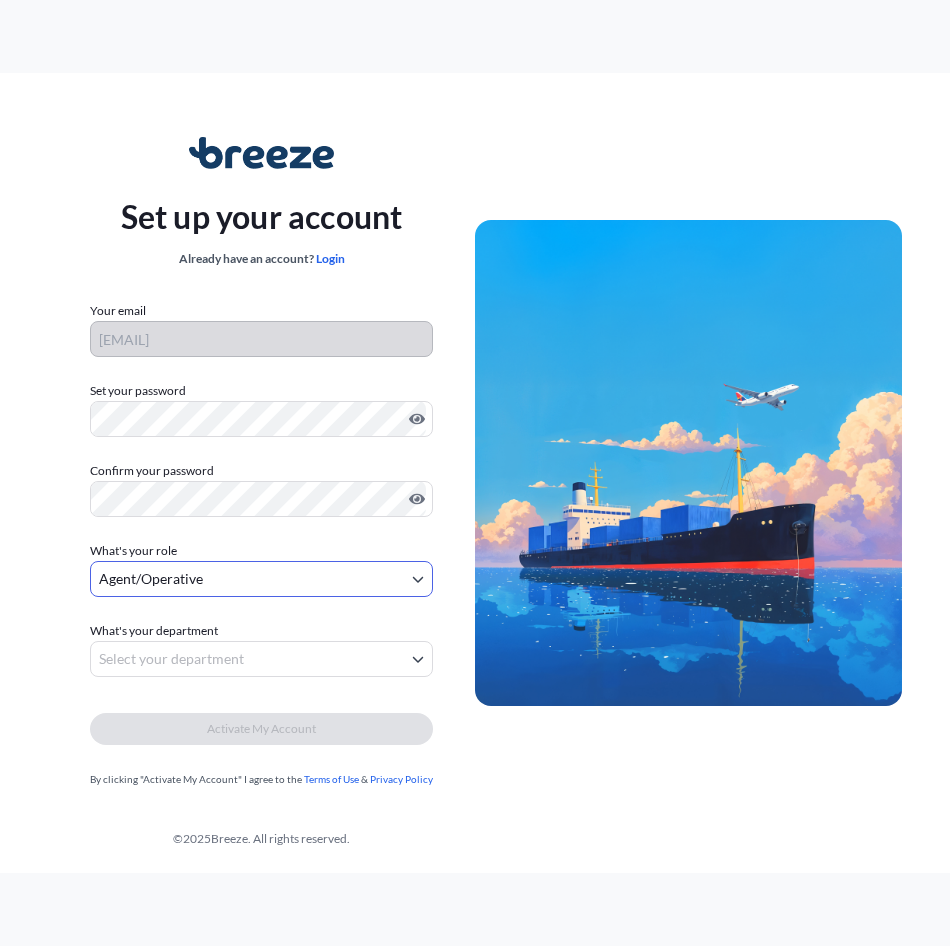click on "Set up your account Already have an account?   Login Your email [EMAIL] Set your password Must include: Upper & lower case letters Symbols (!@#$) A number At least 8 characters Confirm your password Must include: Upper & lower case letters Symbols (!@#$) A number At least 8 characters What's your role Agent/Operative Owner/C-suite/Director Manager/Supervisor Agent/Operative Other What's your department Select your department Freight Operations Insurance/Risk Management Accounting Other Activate My Account By clicking "Activate My Account" I agree to the   Terms of Use   &   Privacy Policy ©  [YEAR]  Breeze. All rights reserved." at bounding box center (475, 473) 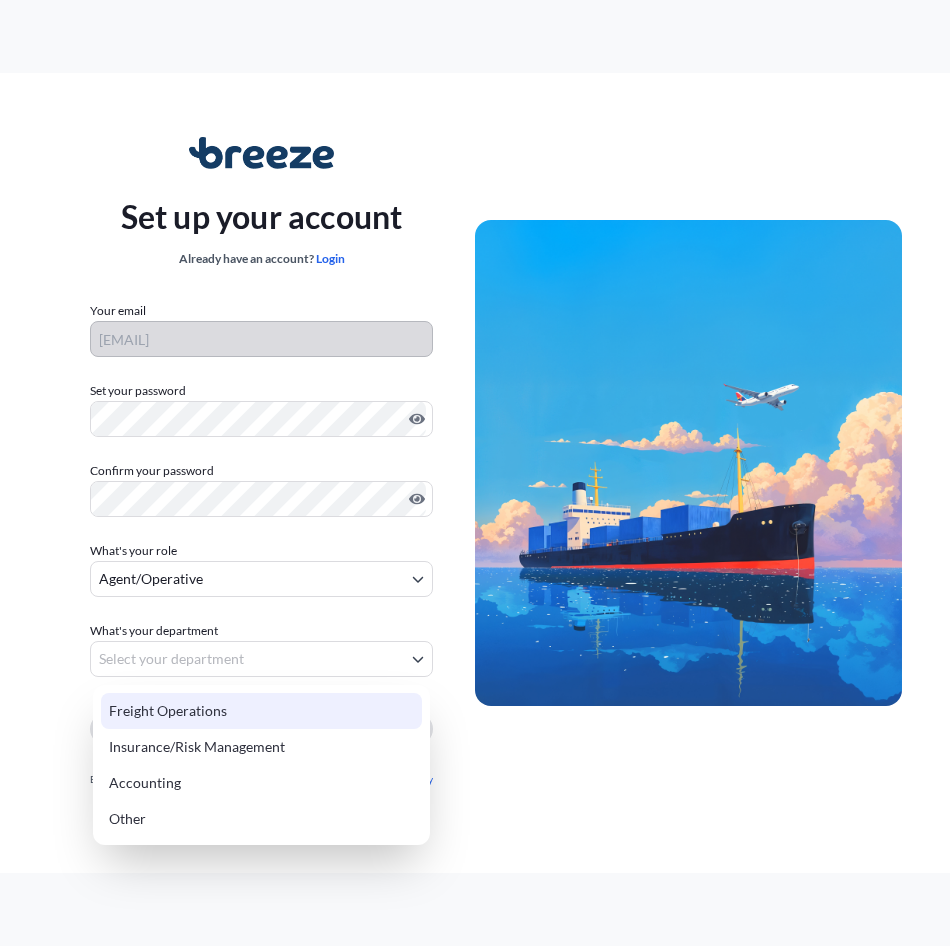 click on "Freight Operations" at bounding box center [261, 711] 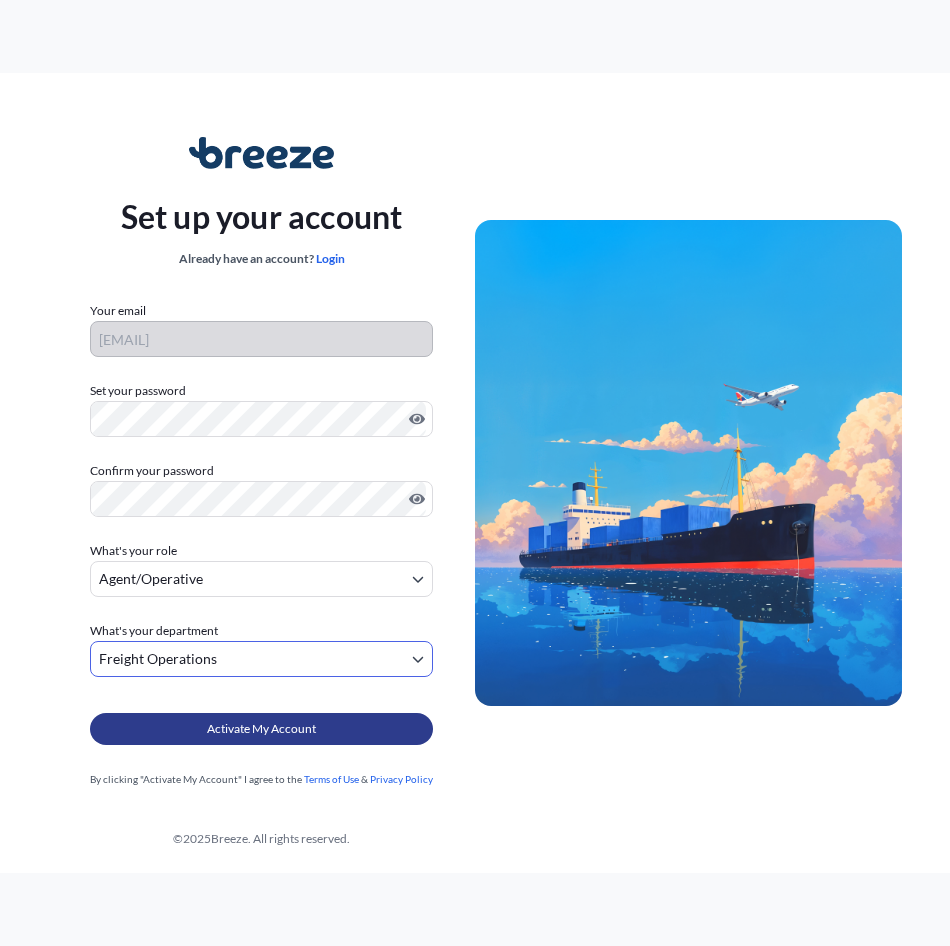 click on "Activate My Account" at bounding box center [261, 729] 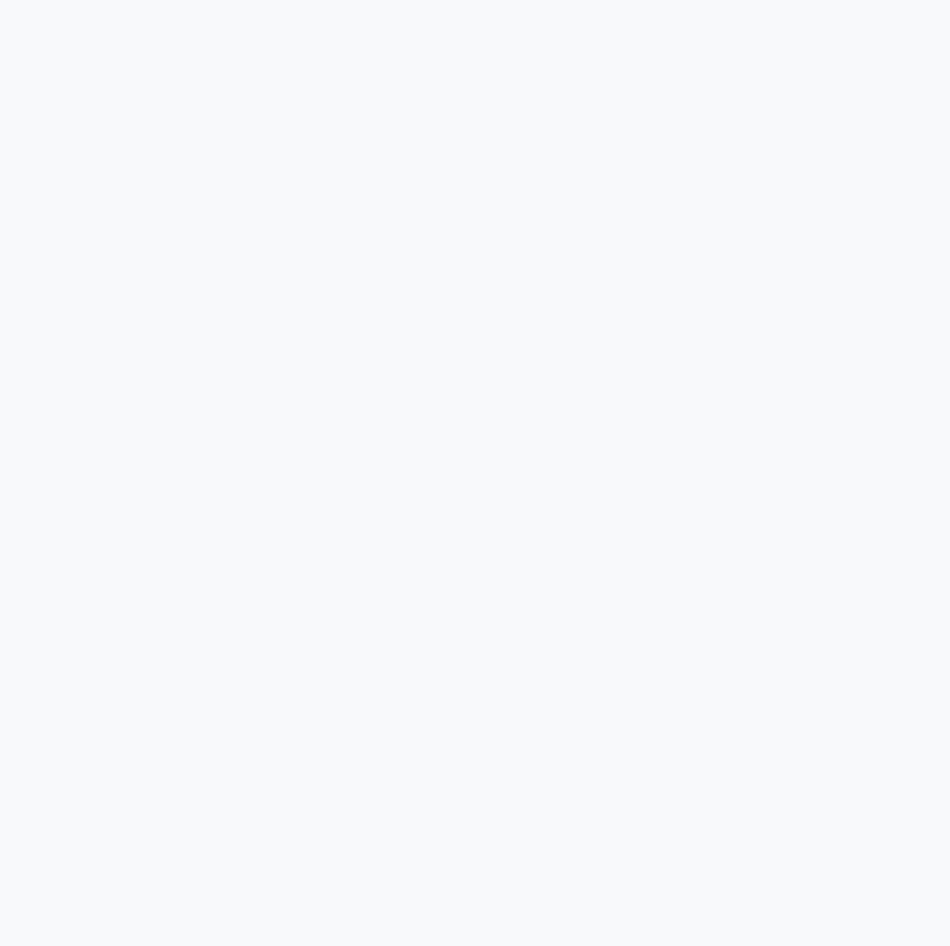scroll, scrollTop: 0, scrollLeft: 0, axis: both 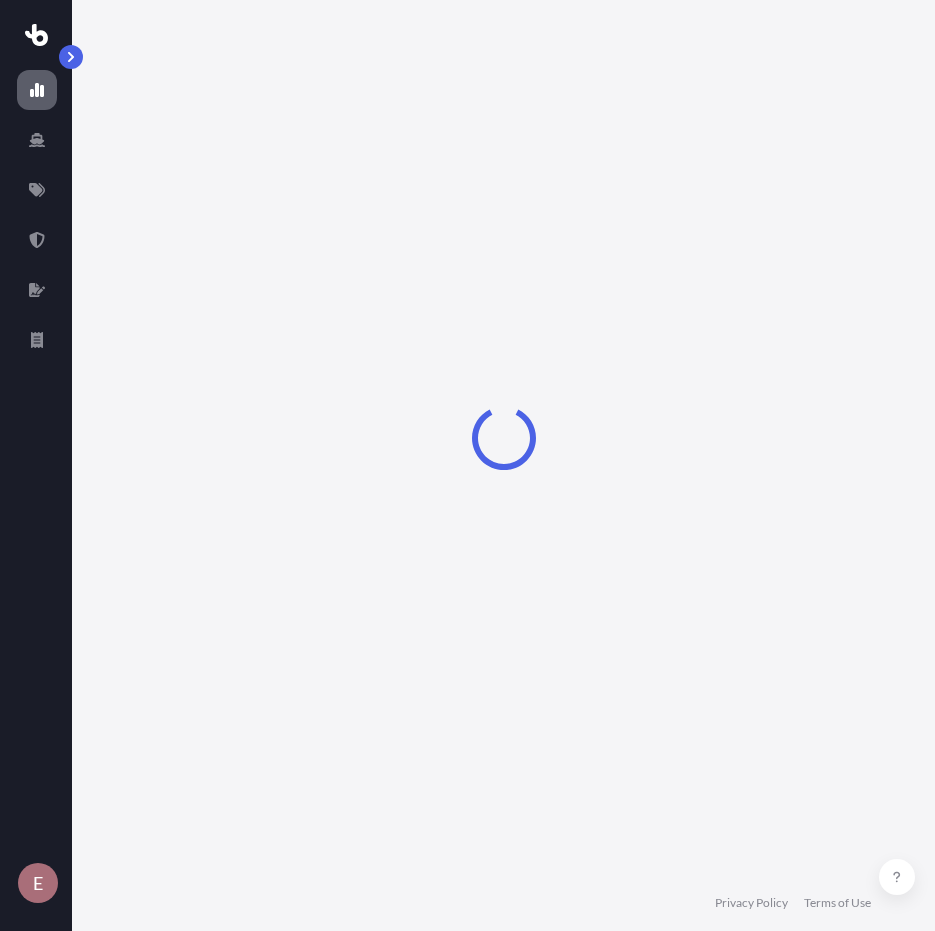 select on "2025" 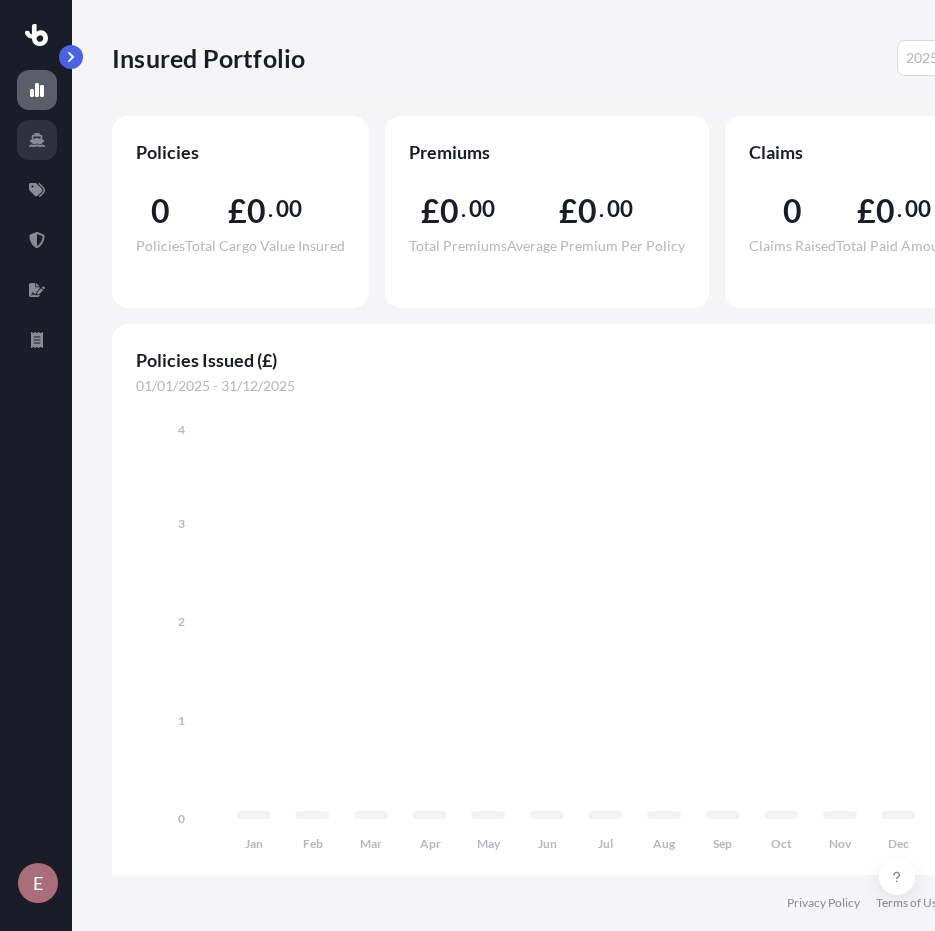 click at bounding box center [37, 140] 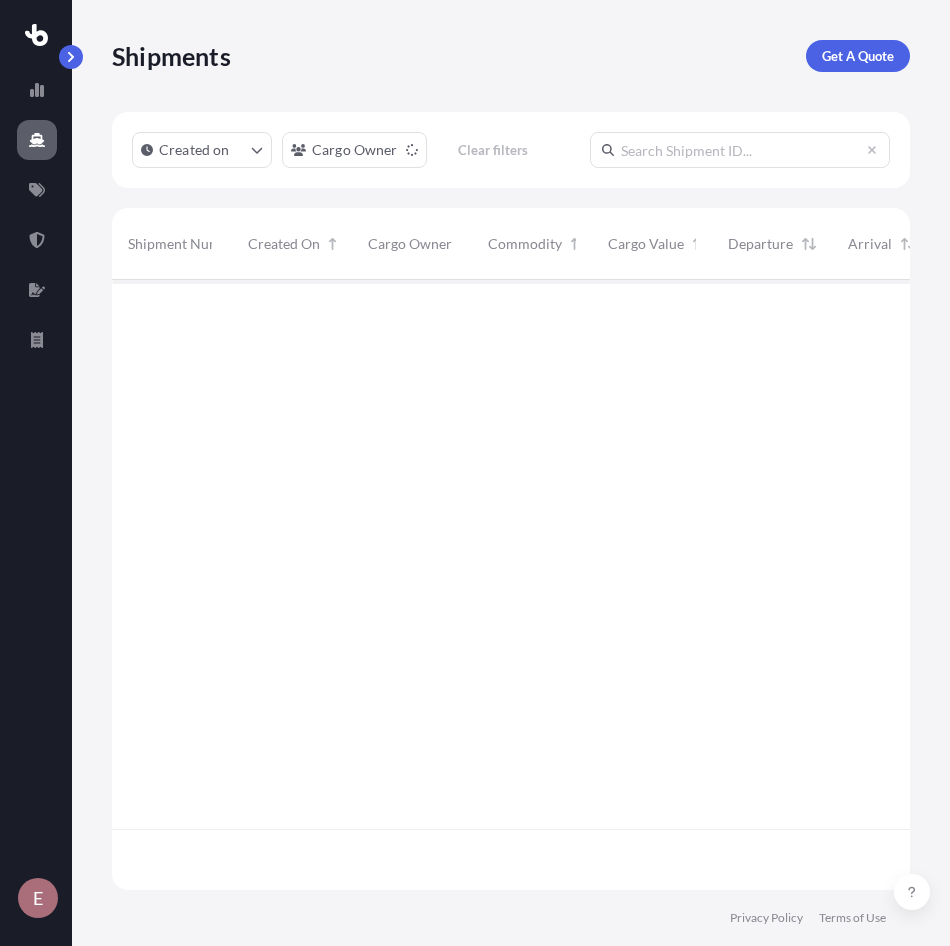 scroll, scrollTop: 16, scrollLeft: 16, axis: both 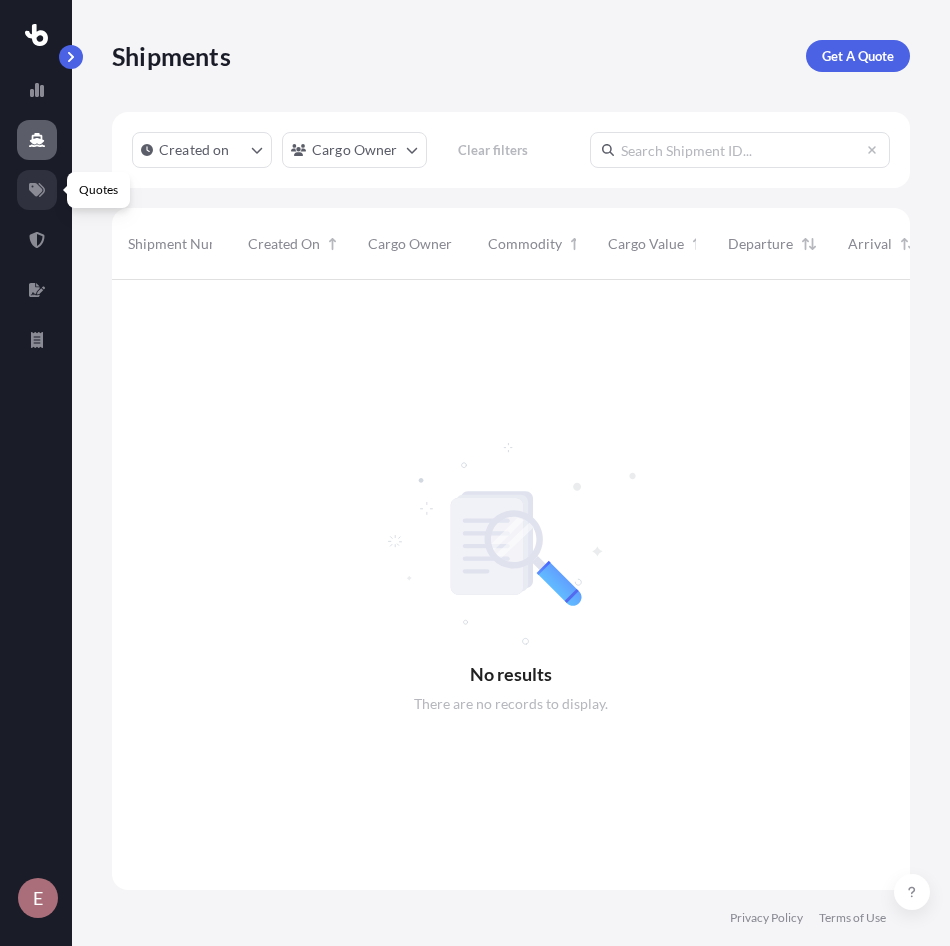 click 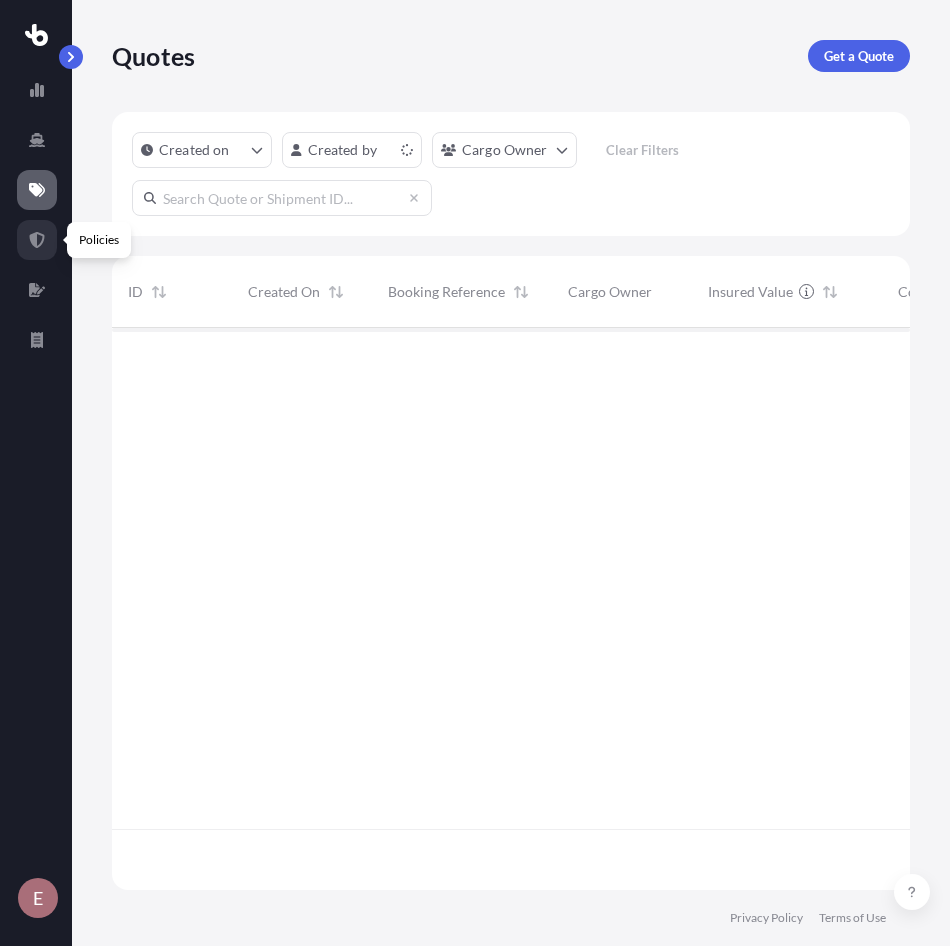 scroll, scrollTop: 16, scrollLeft: 16, axis: both 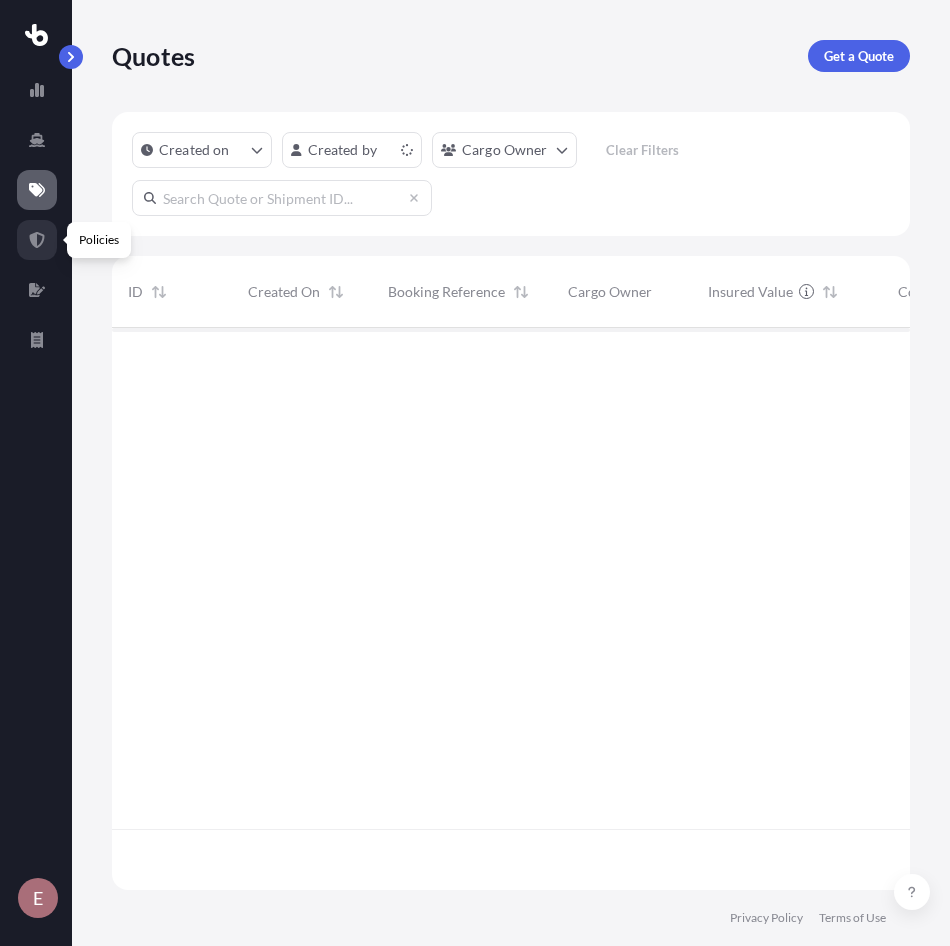 click at bounding box center (37, 240) 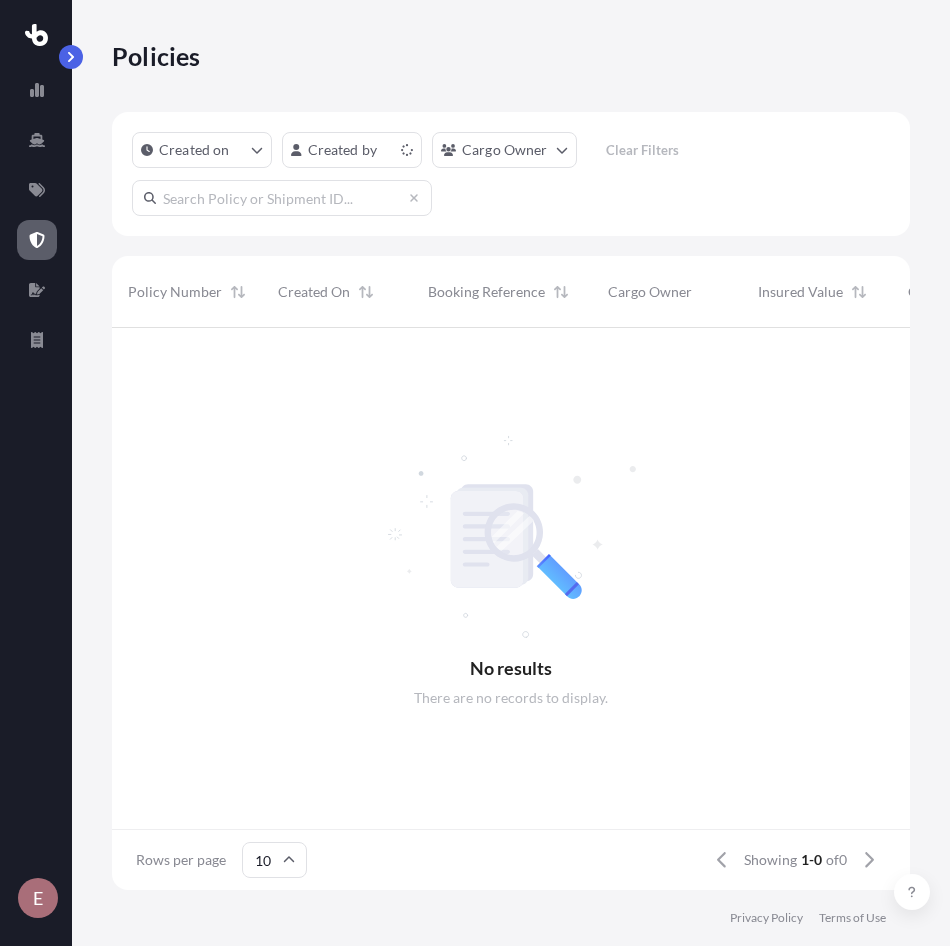 scroll, scrollTop: 16, scrollLeft: 16, axis: both 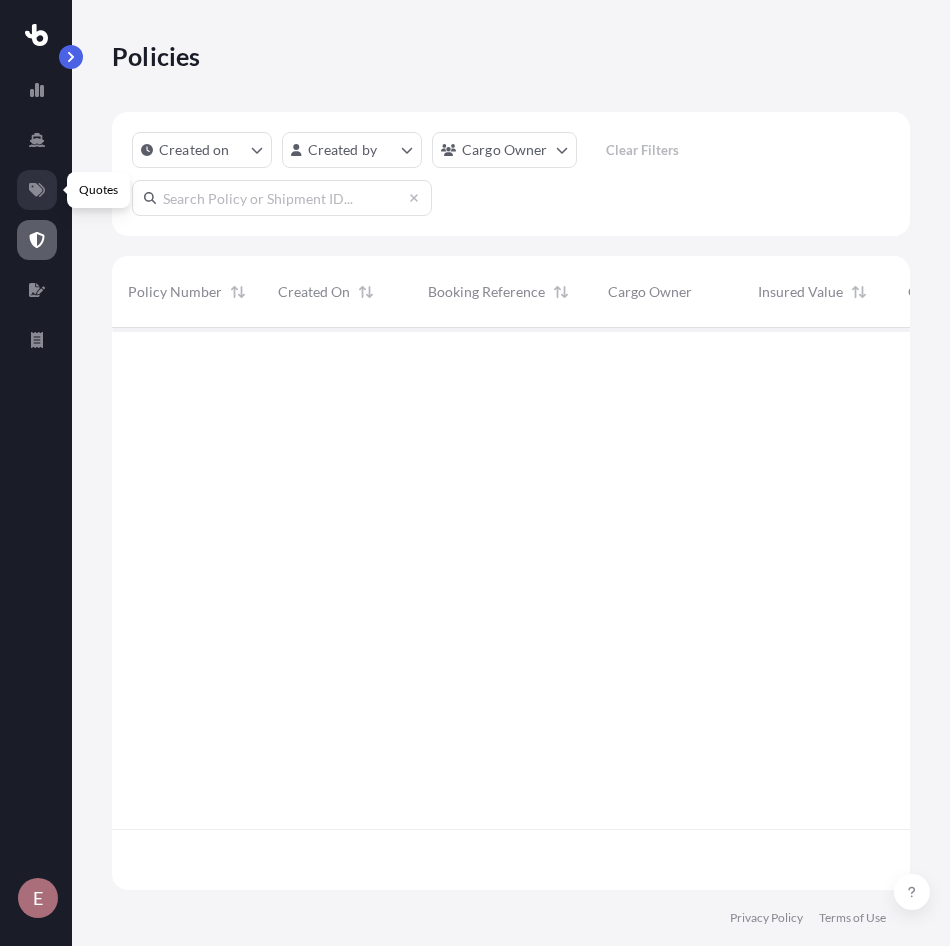 click at bounding box center (37, 190) 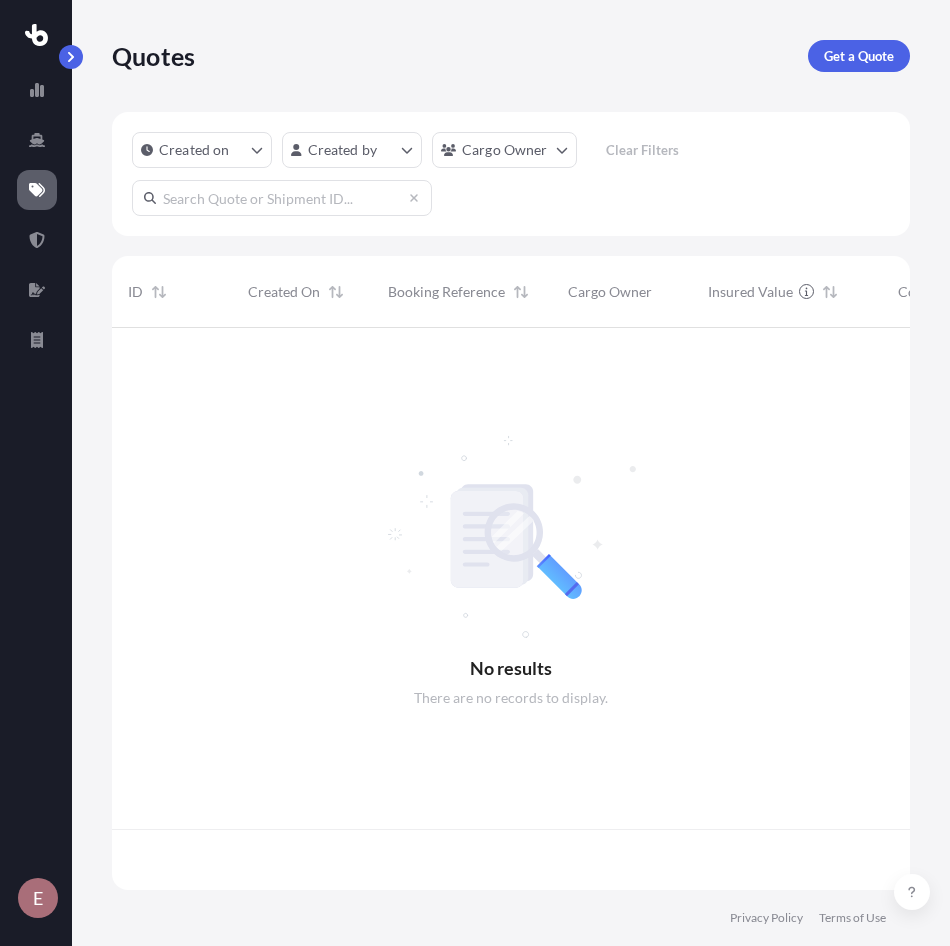 scroll, scrollTop: 16, scrollLeft: 16, axis: both 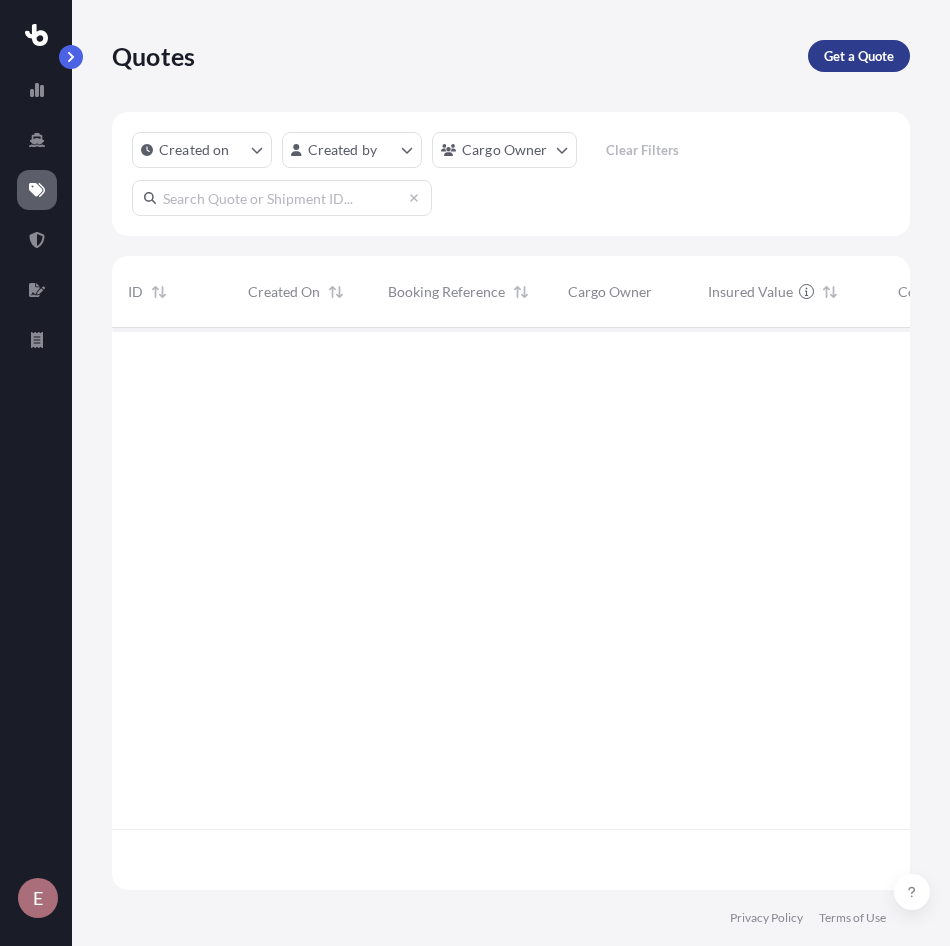 click on "Get a Quote" at bounding box center (859, 56) 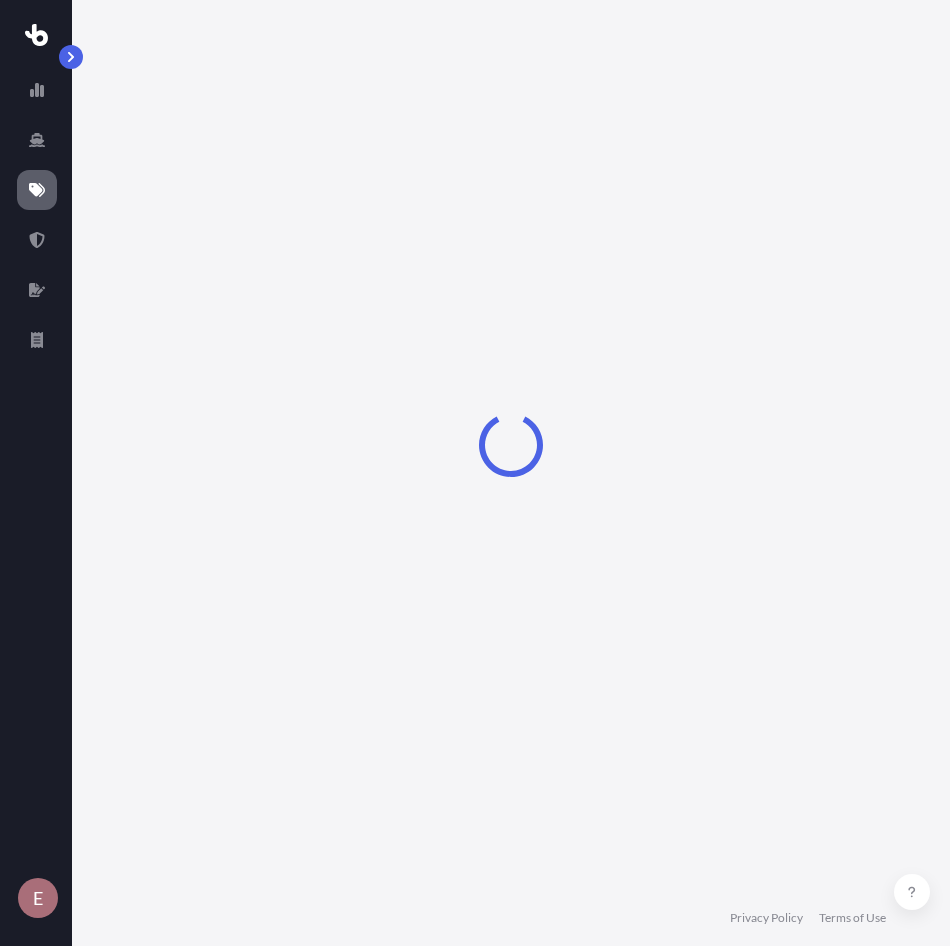 select on "Road" 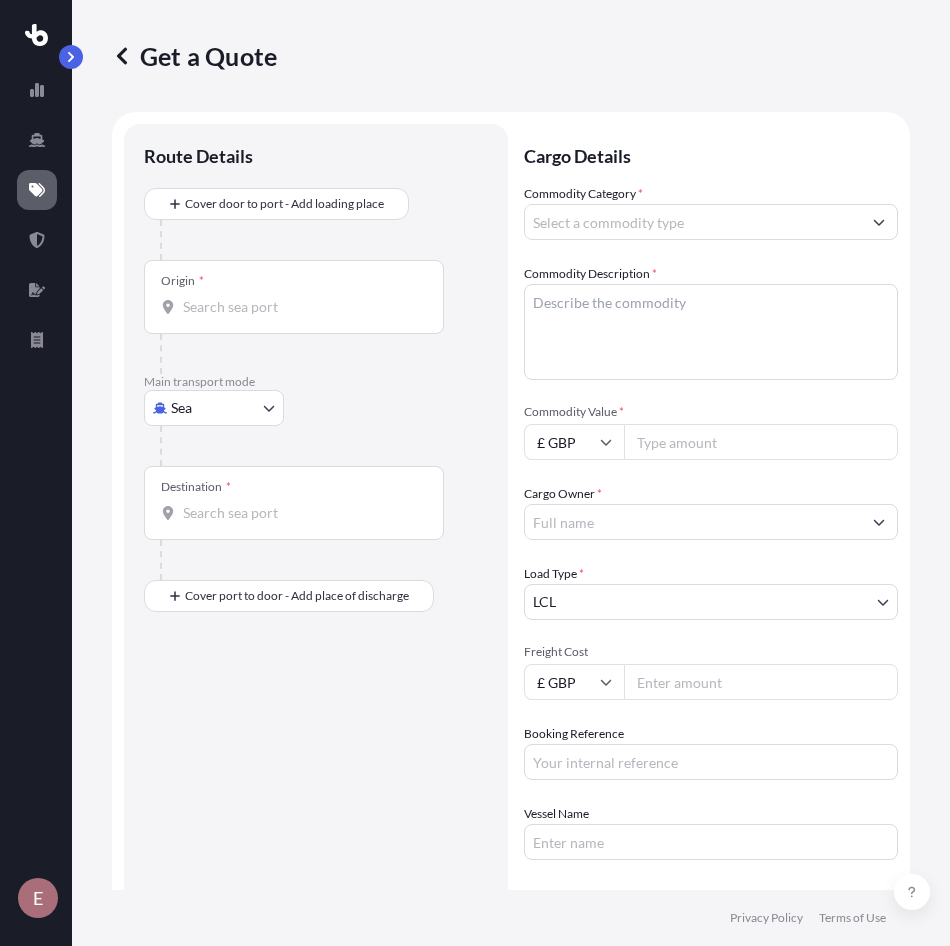 scroll, scrollTop: 32, scrollLeft: 0, axis: vertical 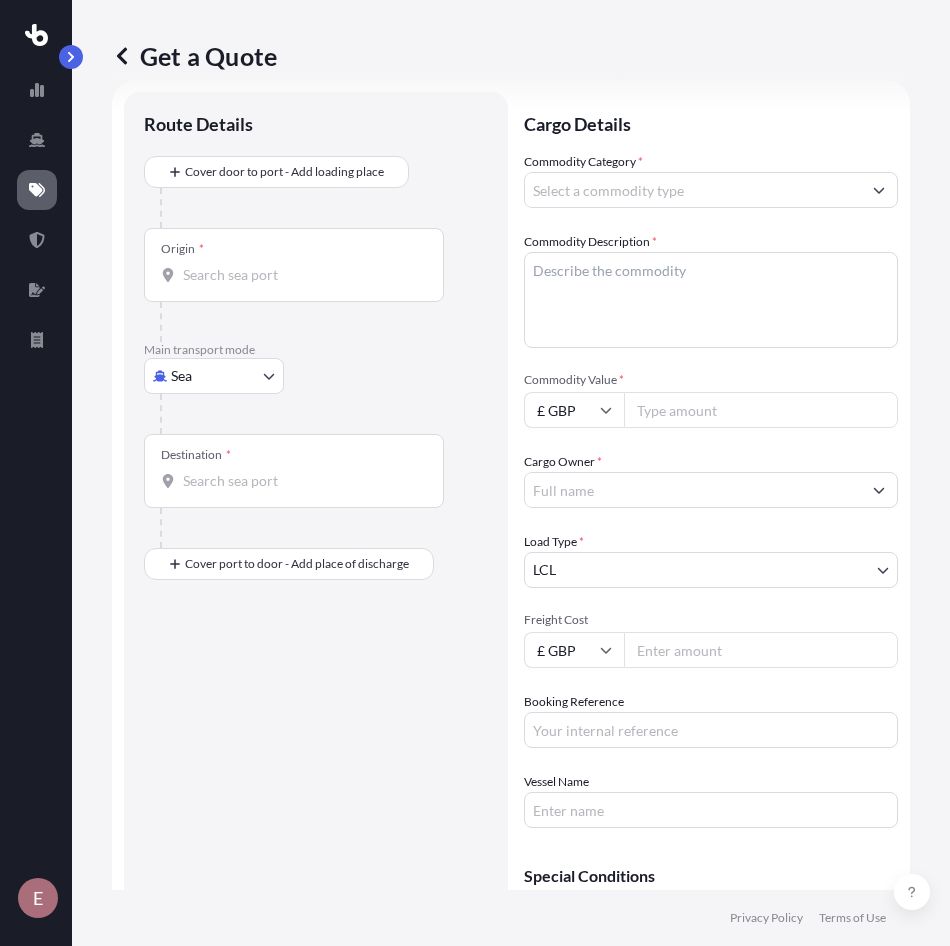 click on "Origin *" at bounding box center [301, 275] 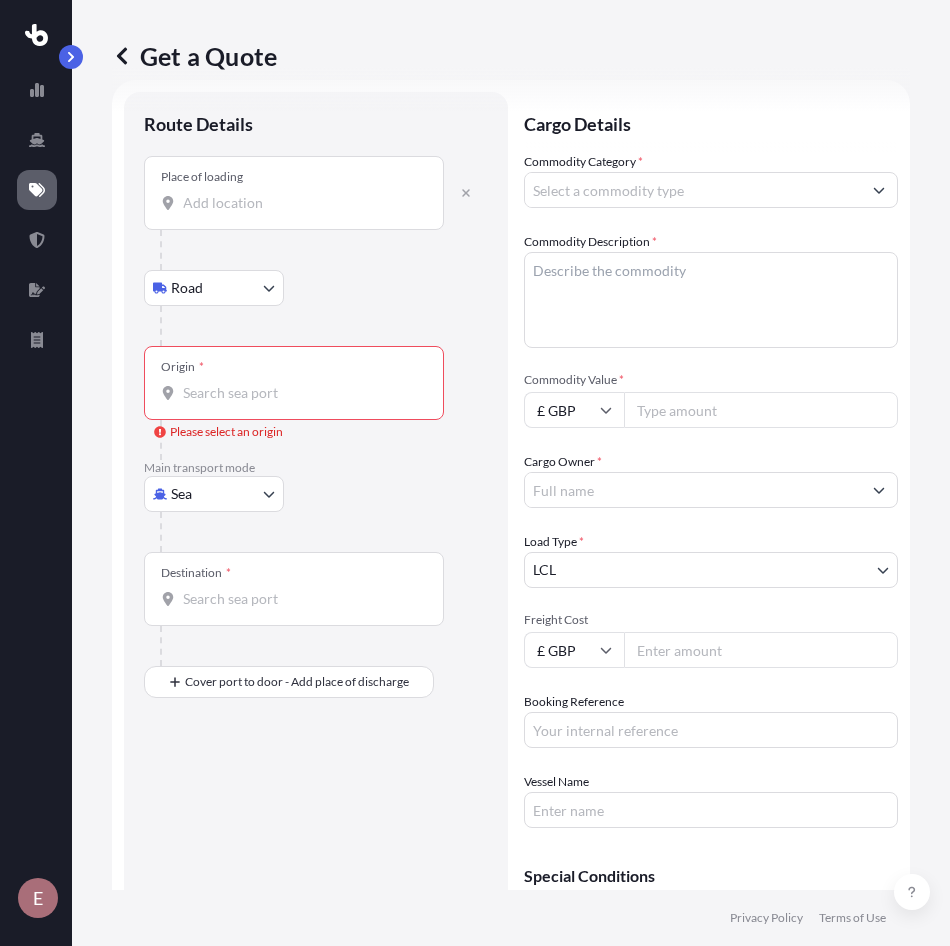 click on "0 options available.
E Get a Quote Route Details Place of loading Road Road Rail Origin * Please select an origin Main transport mode Sea Sea Air Road Rail Destination * Cover port to door - Add place of discharge Road Road Rail Place of Discharge Cargo Details Commodity Category * Commodity Description * Commodity Value   * £ GBP Cargo Owner * Load Type * LCL LCL FCL Freight Cost   £ GBP Booking Reference Vessel Name Special Conditions Hazardous Temperature Controlled Fragile Livestock Bulk Cargo Bagged Goods Used Goods Get a Quote Privacy Policy Terms of Use
0" at bounding box center [475, 473] 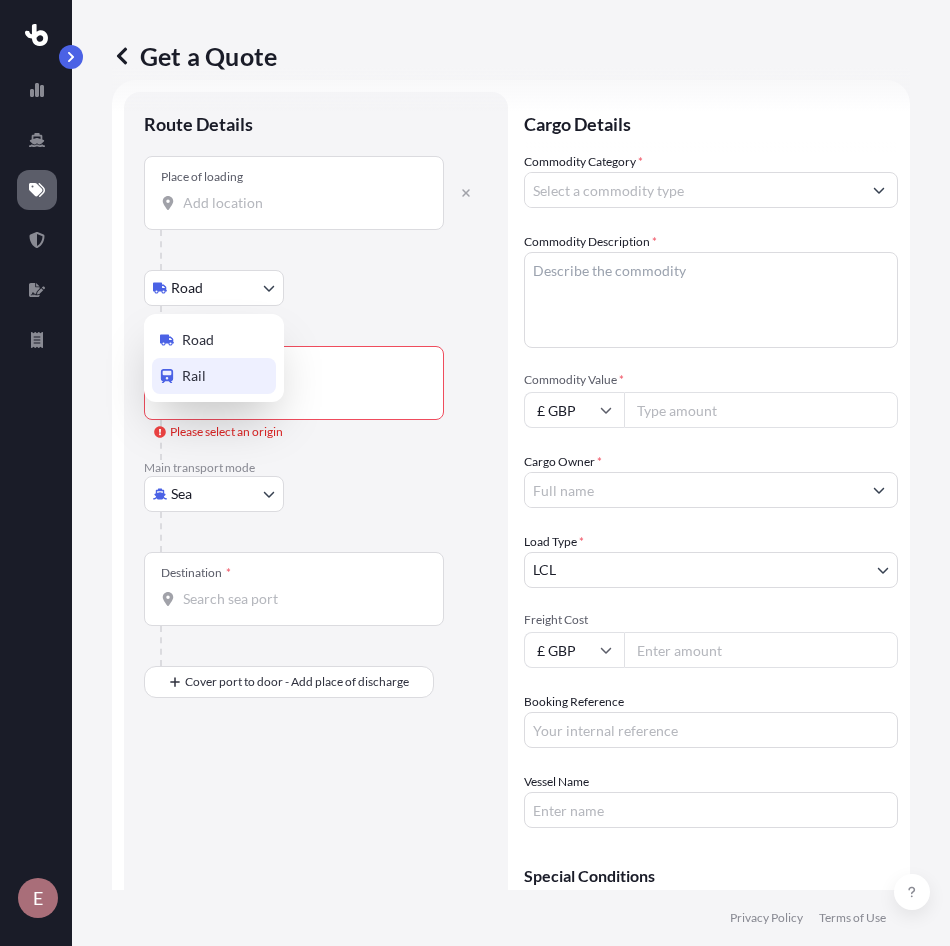click on "Rail" at bounding box center (214, 376) 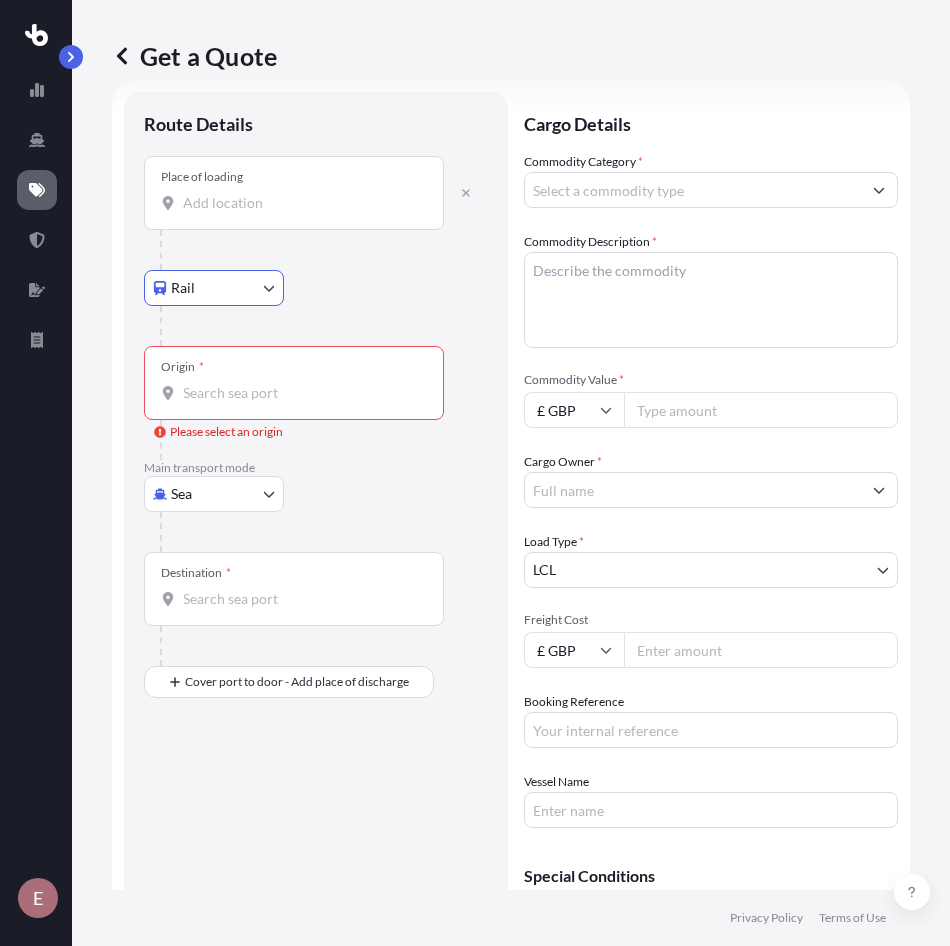 click on "0 options available.
E Get a Quote Route Details Place of loading Rail Road Rail Origin * Please select an origin Main transport mode Sea Sea Air Road Rail Destination * Cover port to door - Add place of discharge Road Road Rail Place of Discharge Cargo Details Commodity Category * Commodity Description * Commodity Value   * £ GBP Cargo Owner * Load Type * LCL LCL FCL Freight Cost   £ GBP Booking Reference Vessel Name Special Conditions Hazardous Temperature Controlled Fragile Livestock Bulk Cargo Bagged Goods Used Goods Get a Quote Privacy Policy Terms of Use
0" at bounding box center (475, 473) 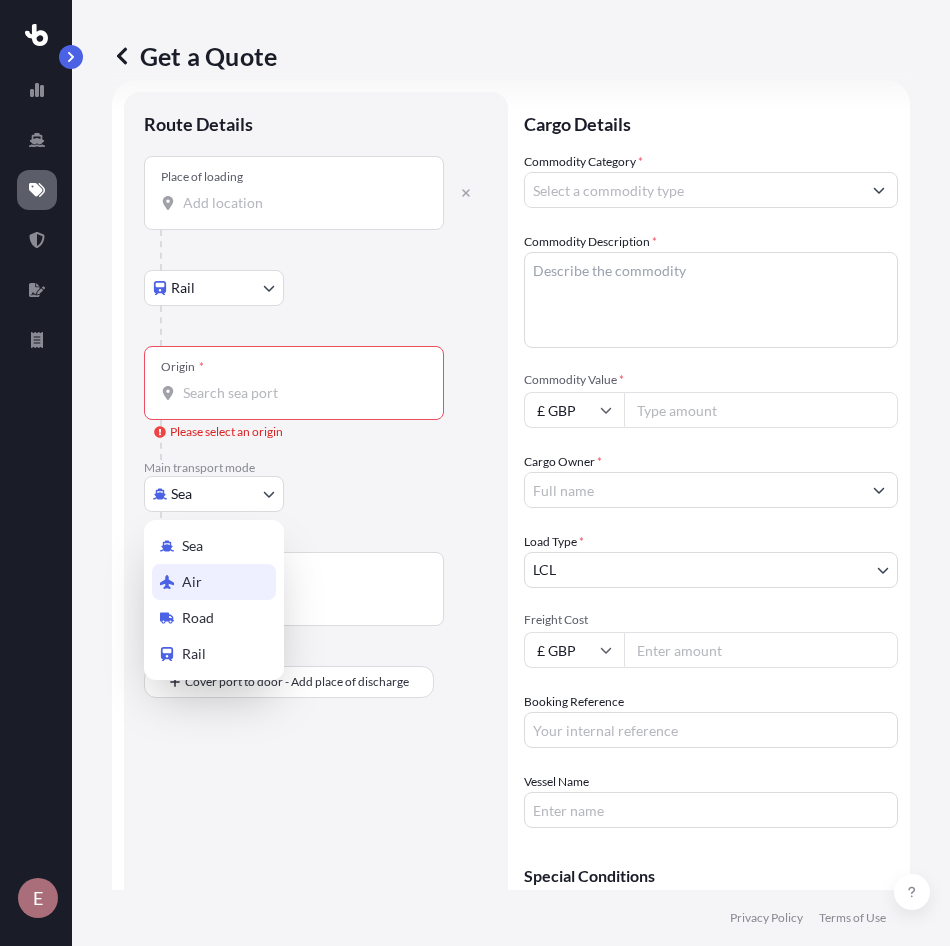 click on "Air" at bounding box center [214, 582] 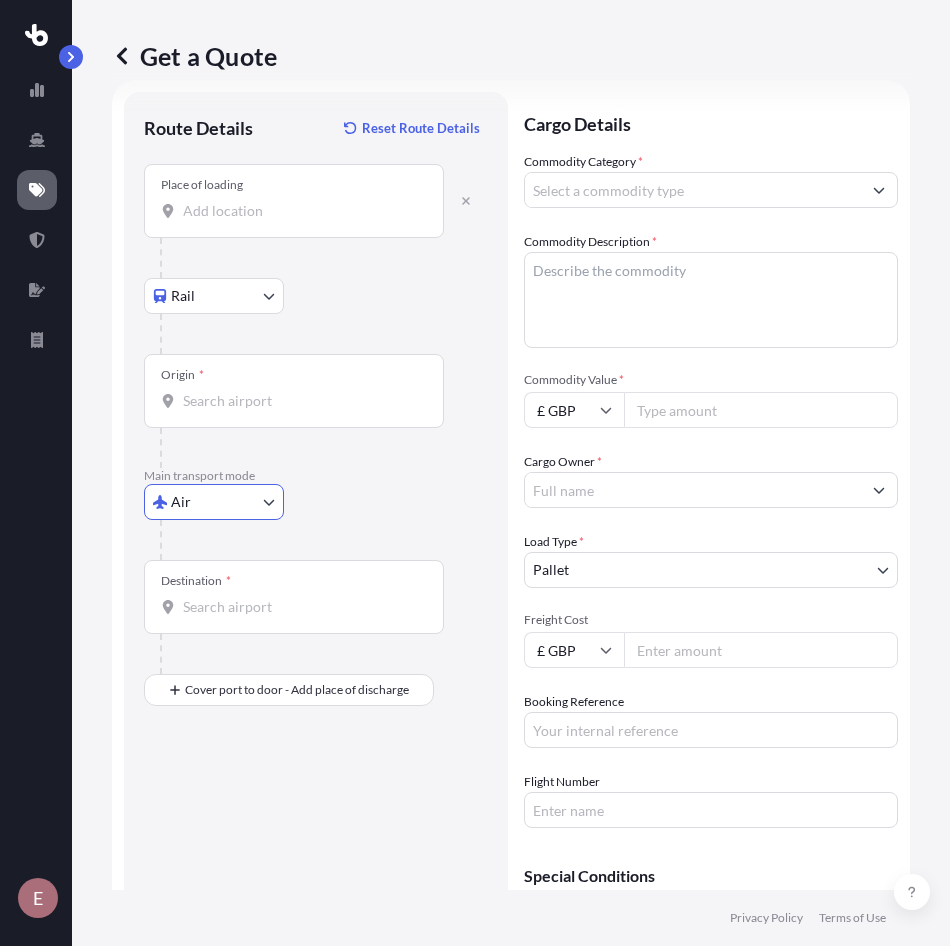 click on "Destination *" at bounding box center (294, 597) 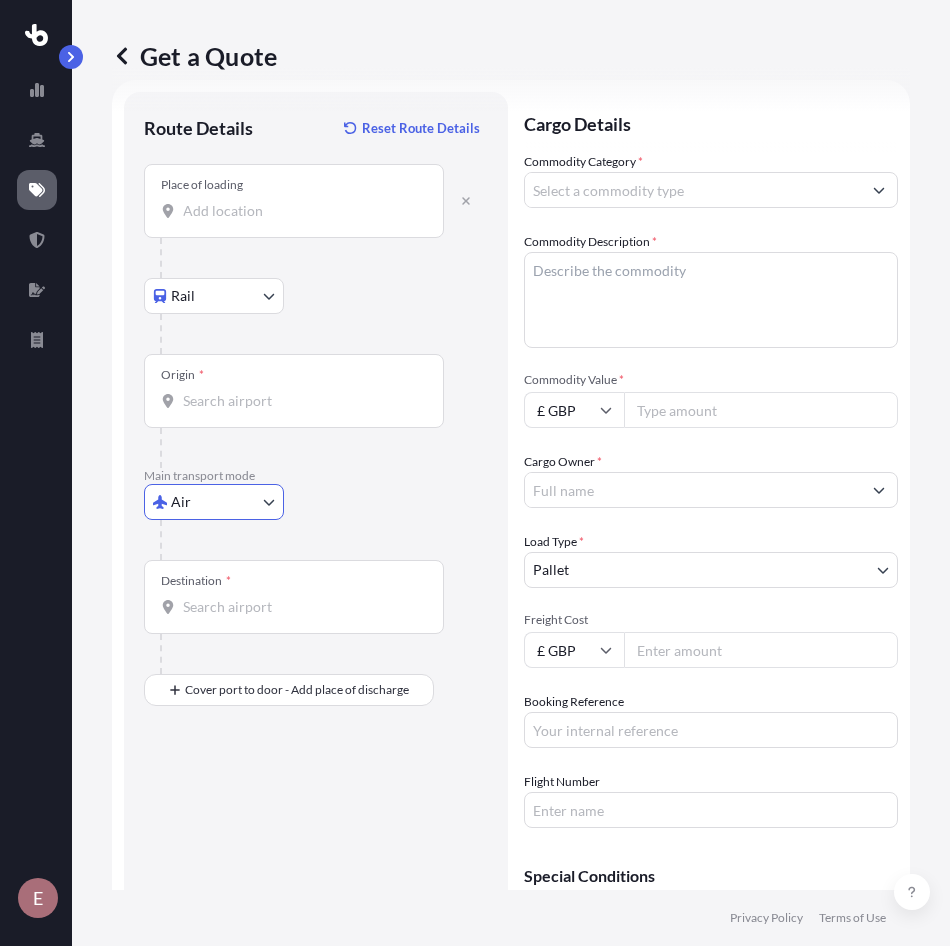 click on "Destination *" at bounding box center [301, 607] 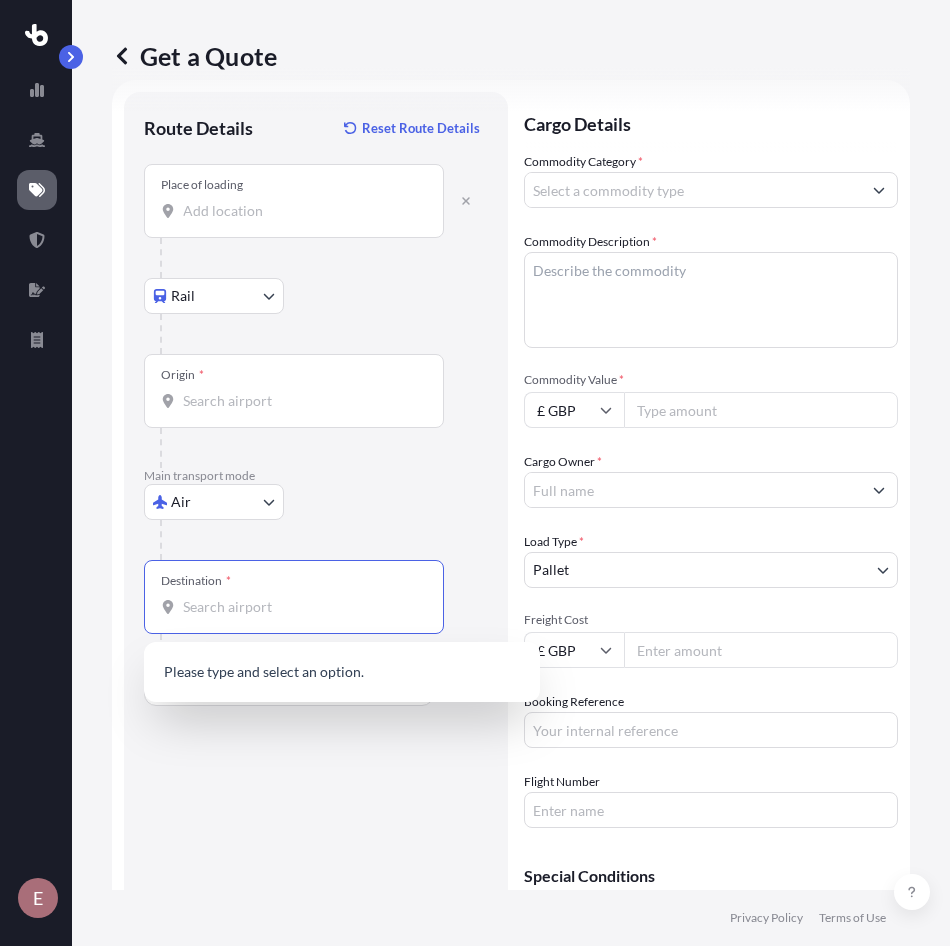click on "Place of loading" at bounding box center [294, 201] 